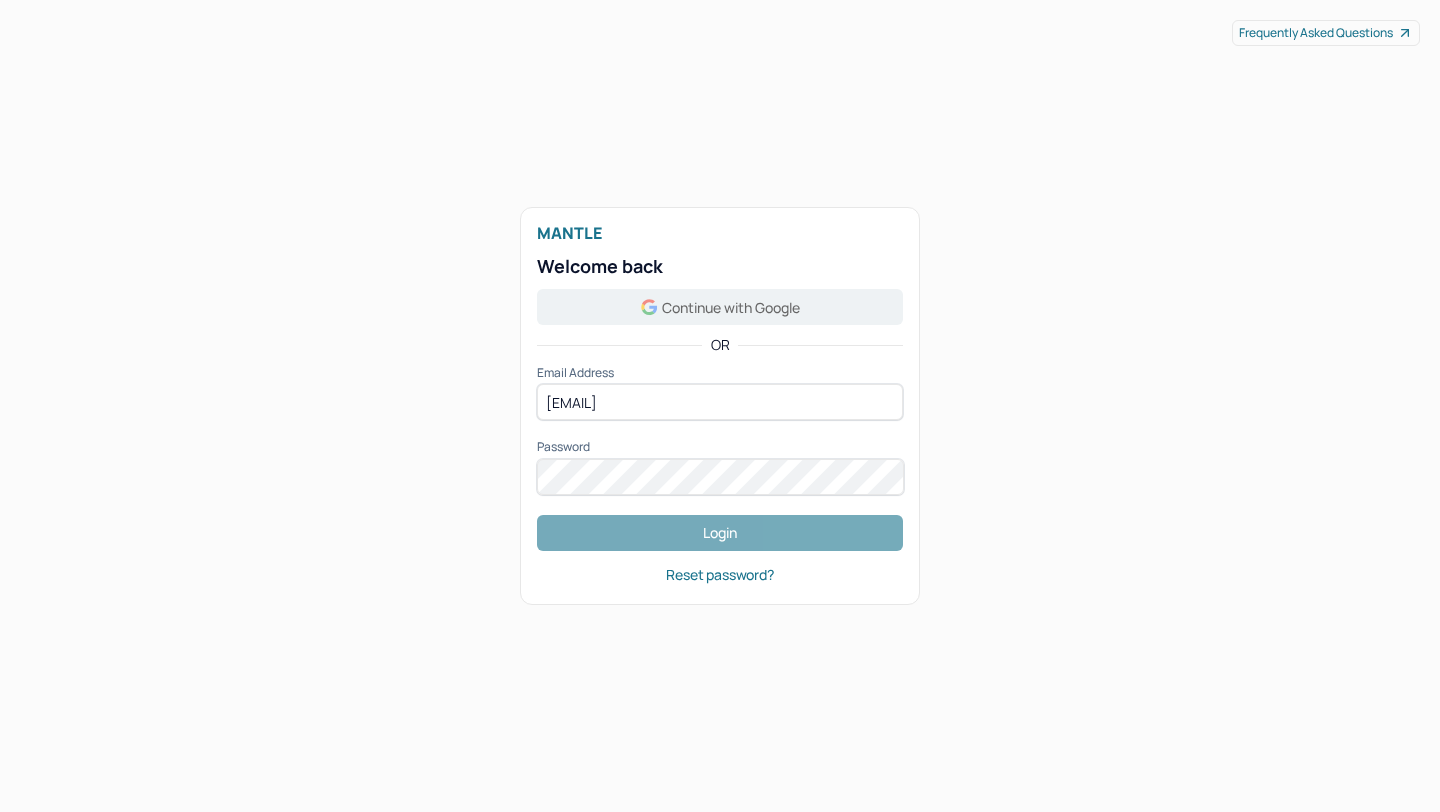 scroll, scrollTop: 0, scrollLeft: 0, axis: both 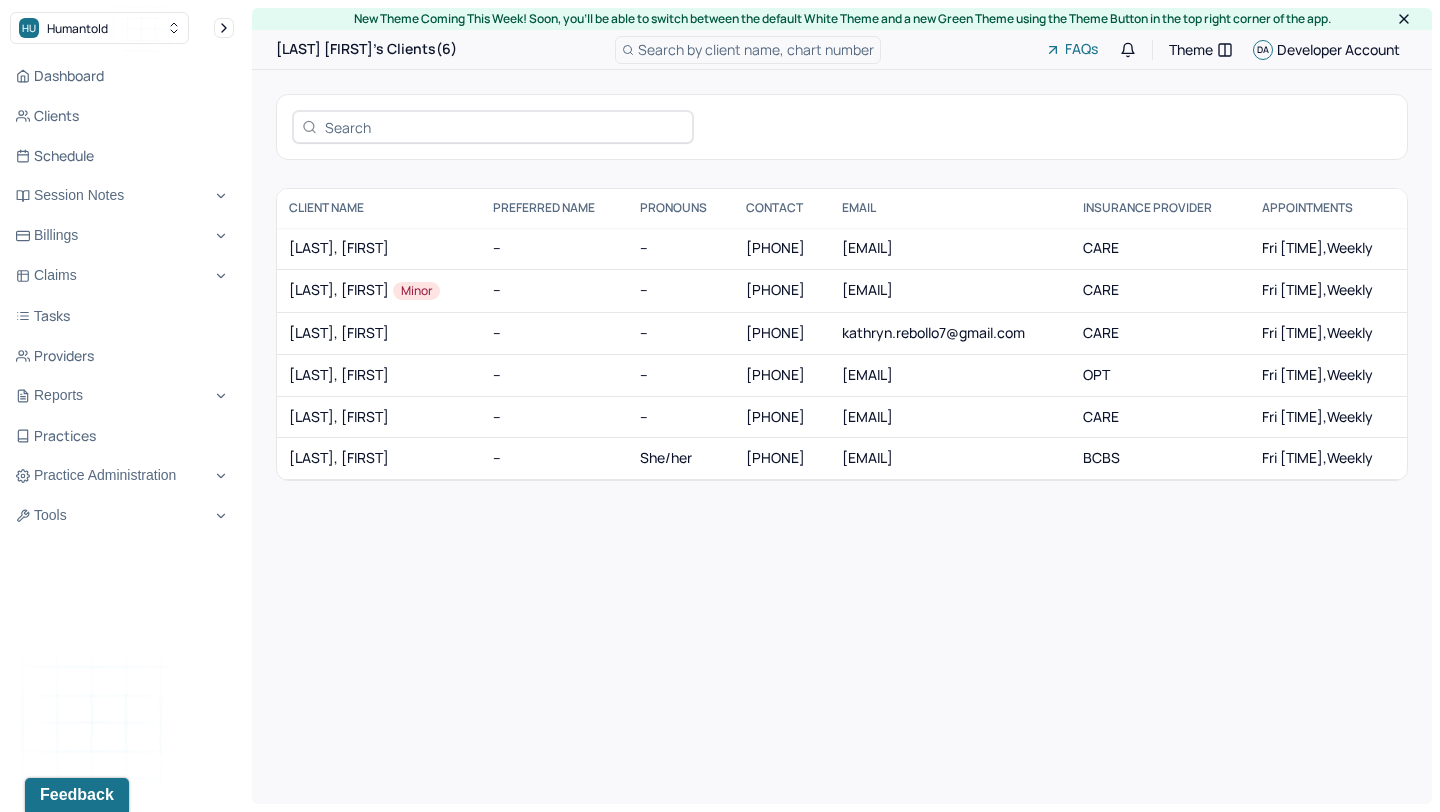 click at bounding box center (504, 127) 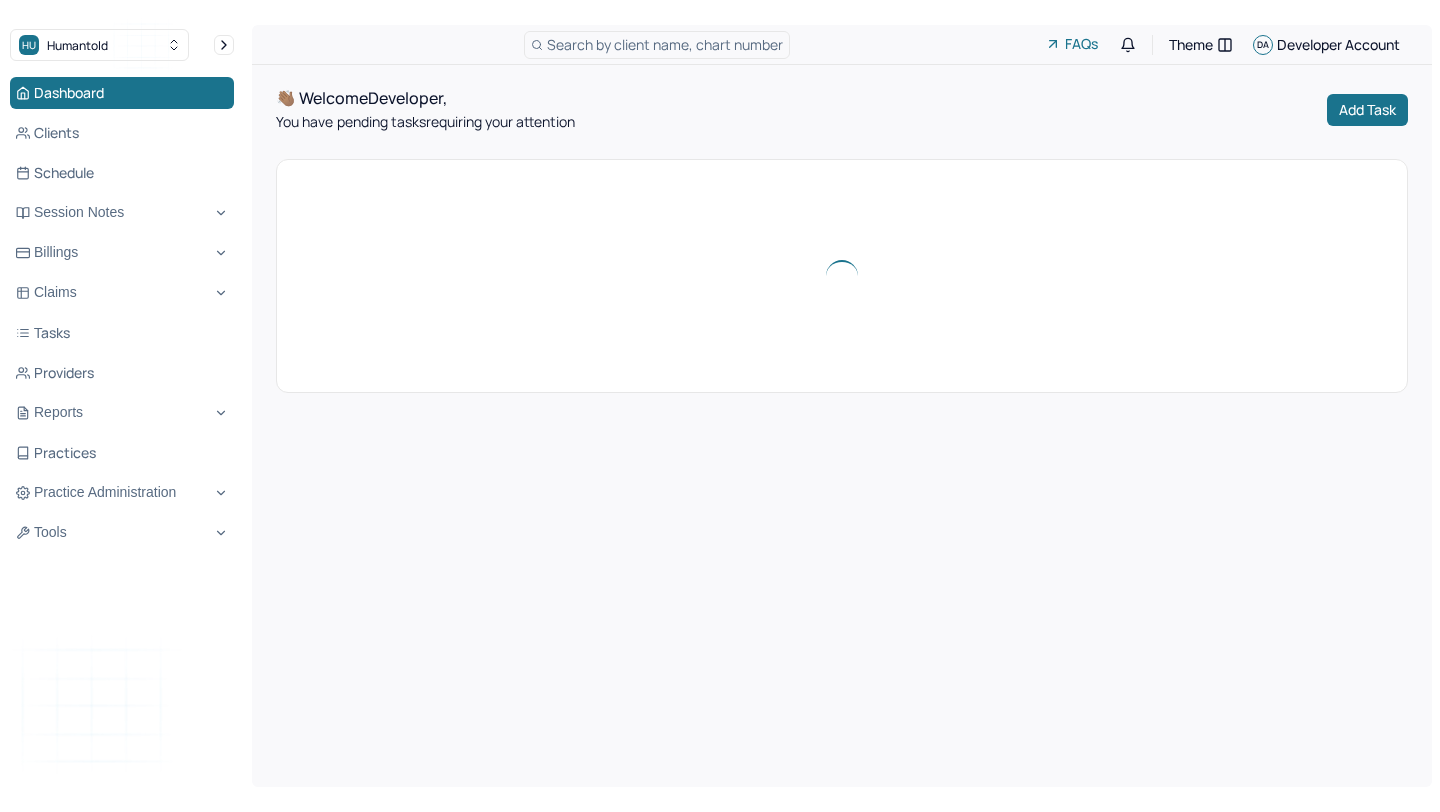 scroll, scrollTop: 0, scrollLeft: 0, axis: both 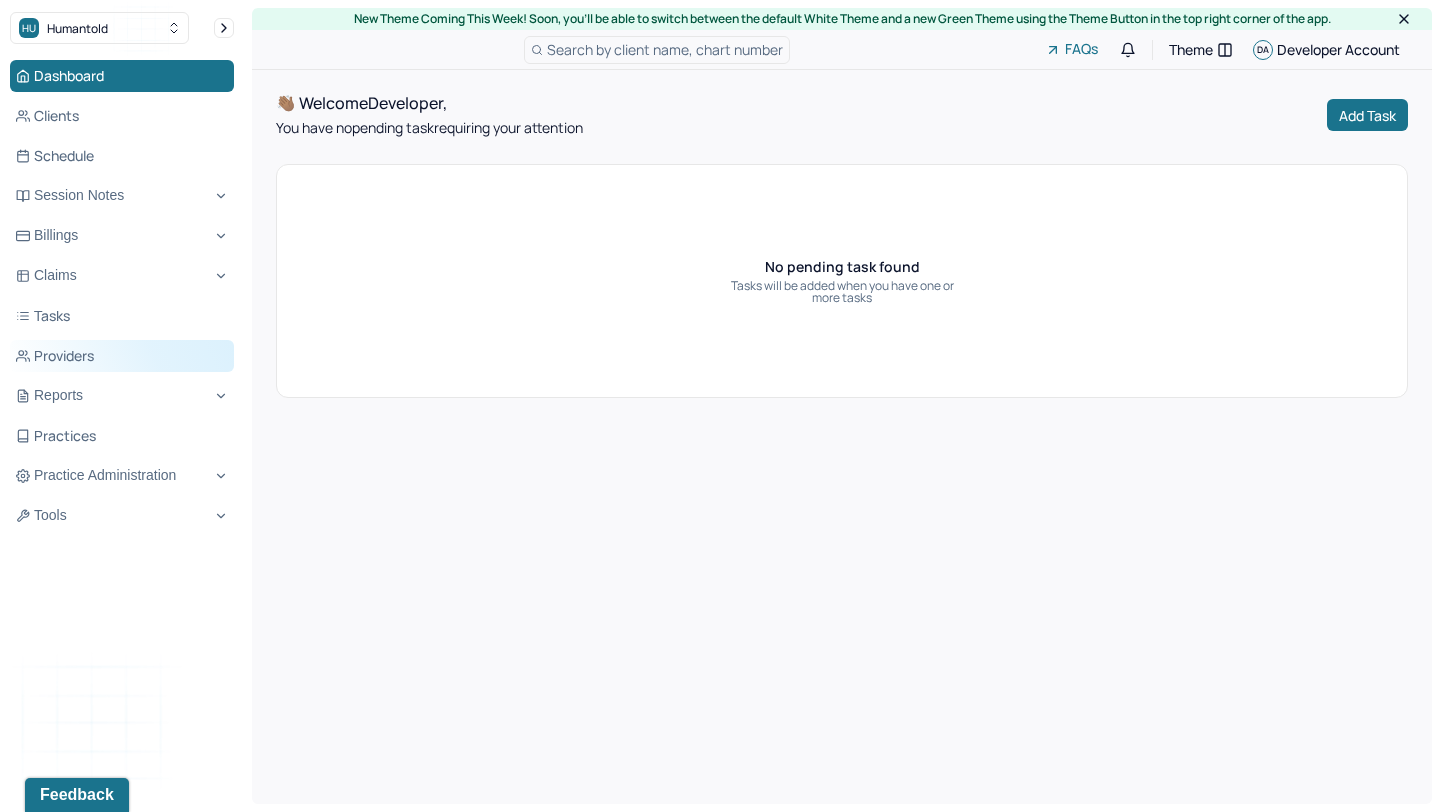 click on "Providers" at bounding box center [122, 356] 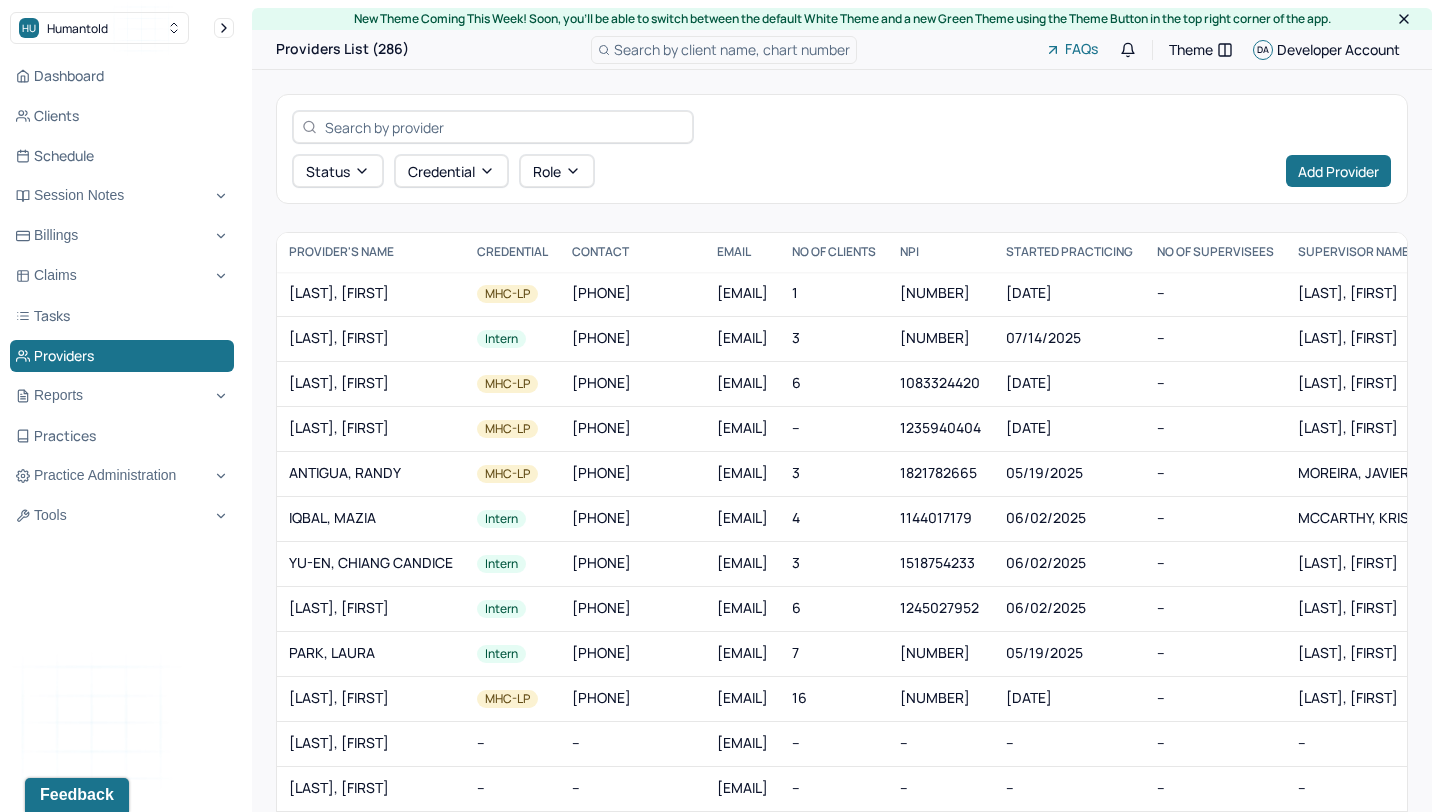 click at bounding box center [504, 127] 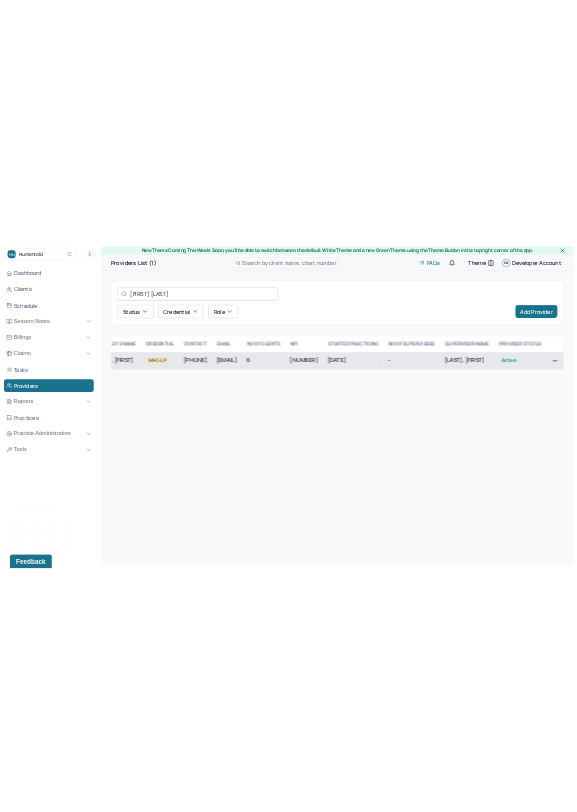 scroll, scrollTop: 0, scrollLeft: 321, axis: horizontal 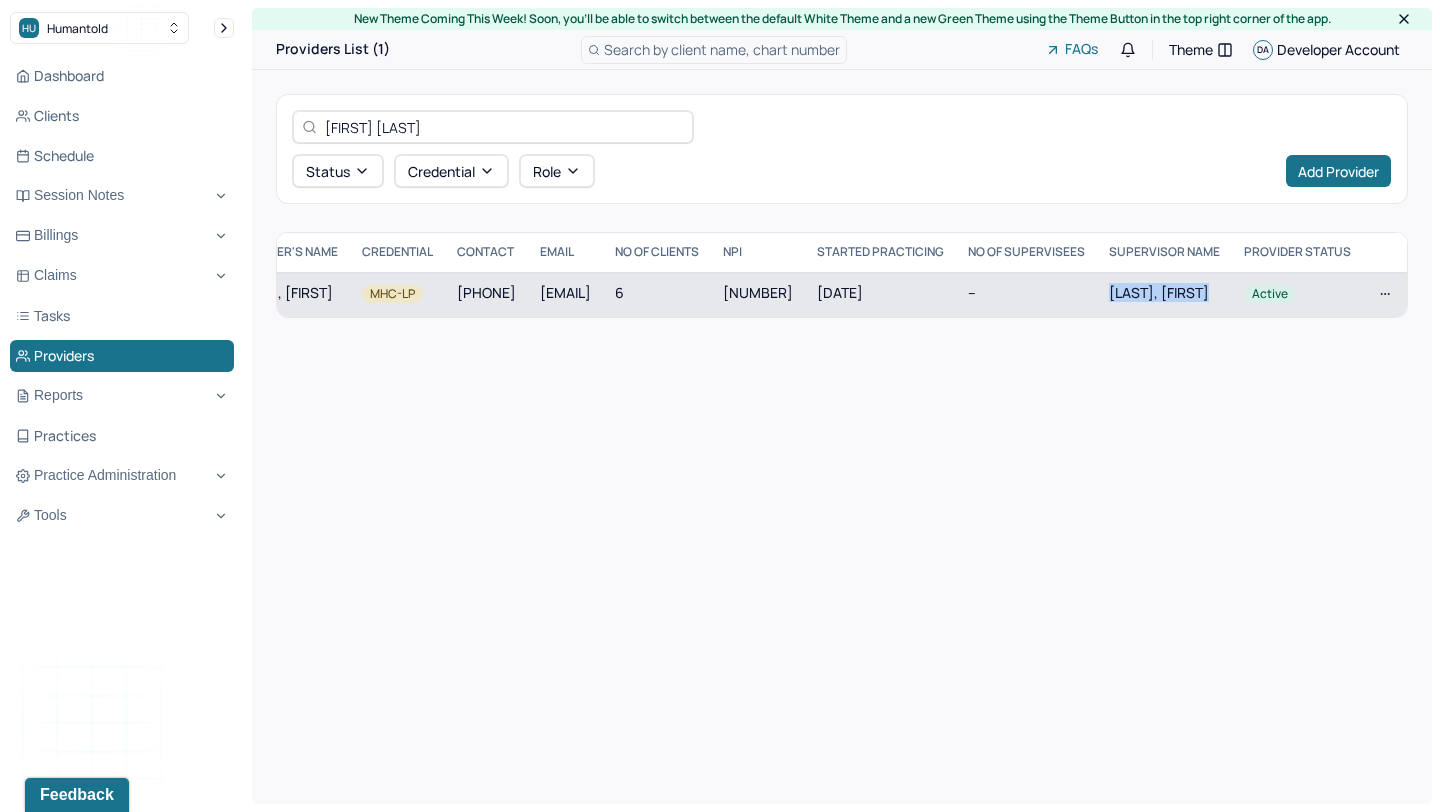 copy on "KALOUSDIAN, KAYLA" 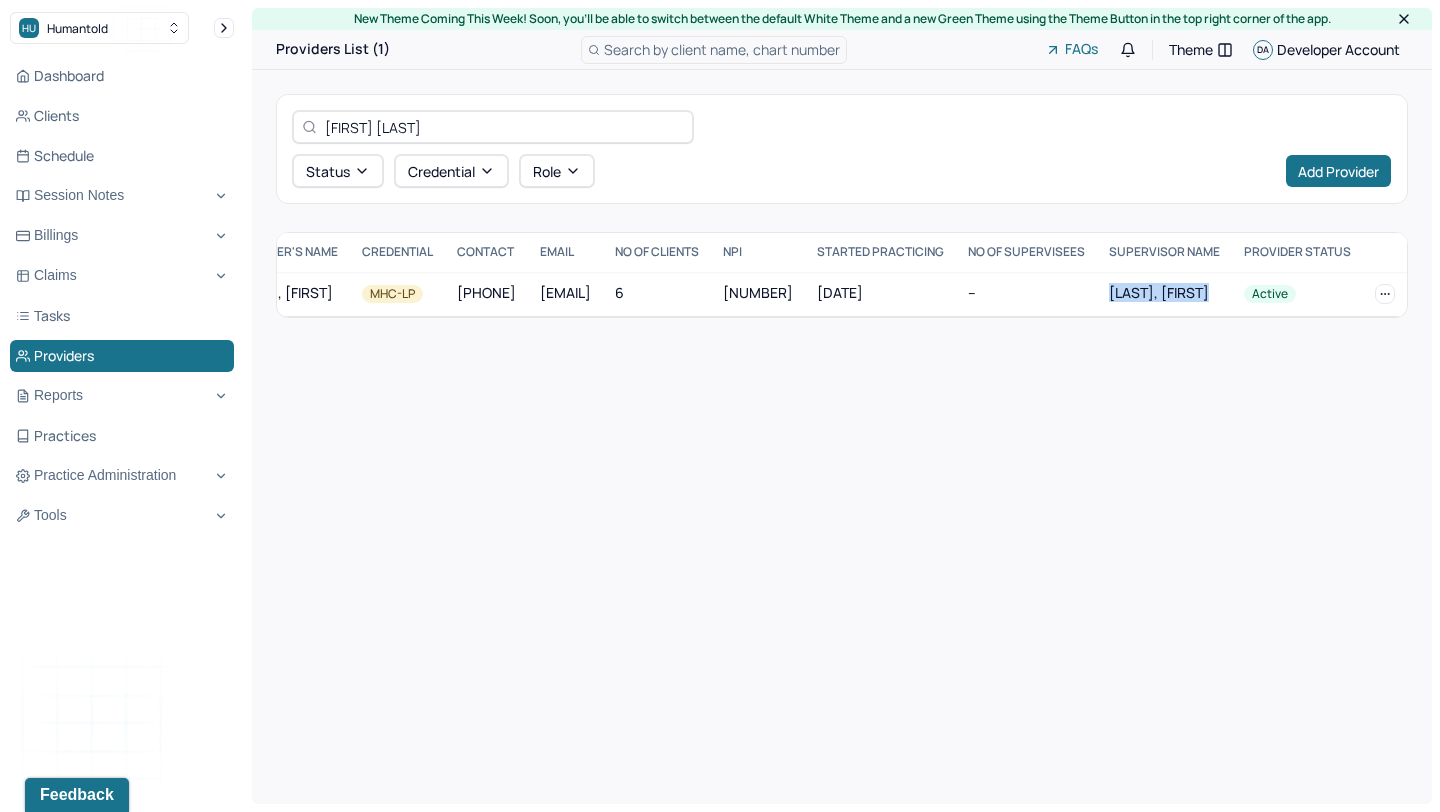 click on "Breanna Trowbridge" at bounding box center (504, 127) 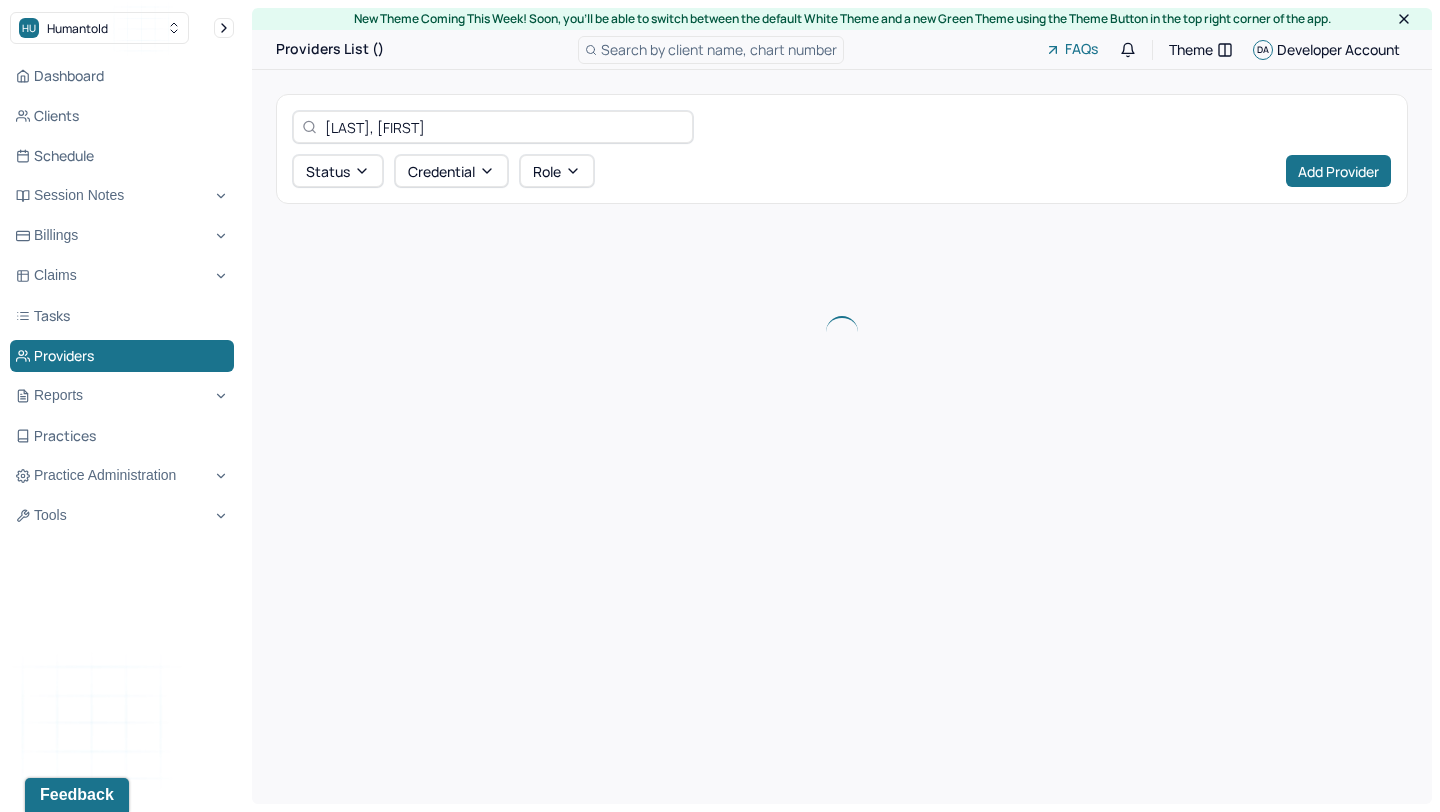 type on "KALOUSDIAN, KAYLA" 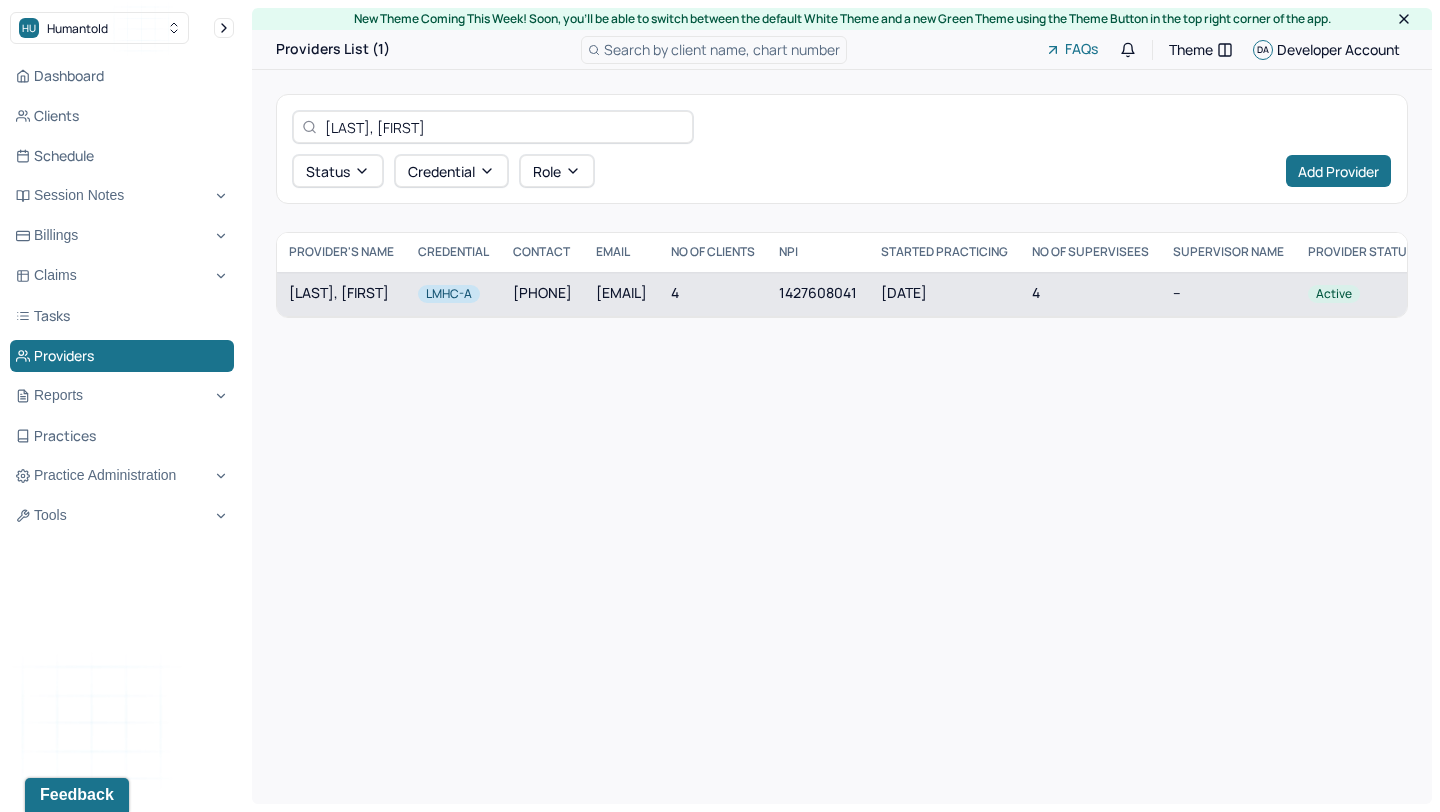 click on "LMHC-A" at bounding box center [453, 294] 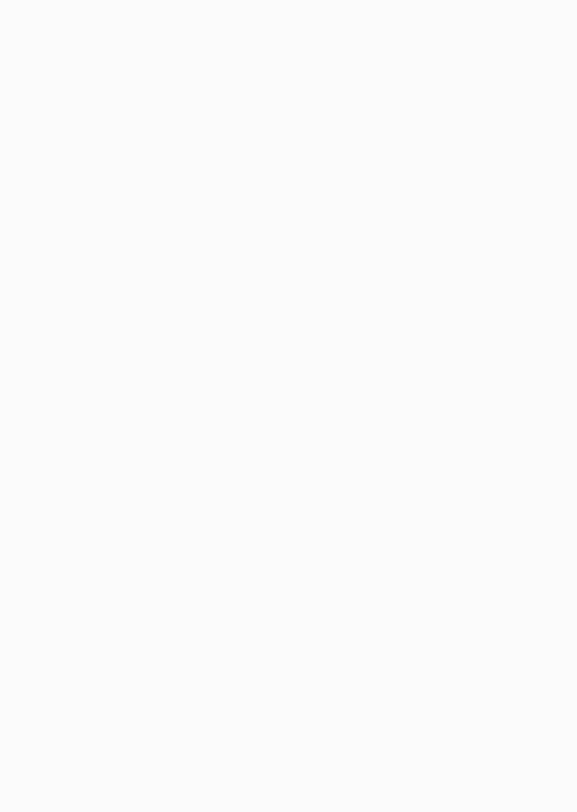 scroll, scrollTop: 0, scrollLeft: 0, axis: both 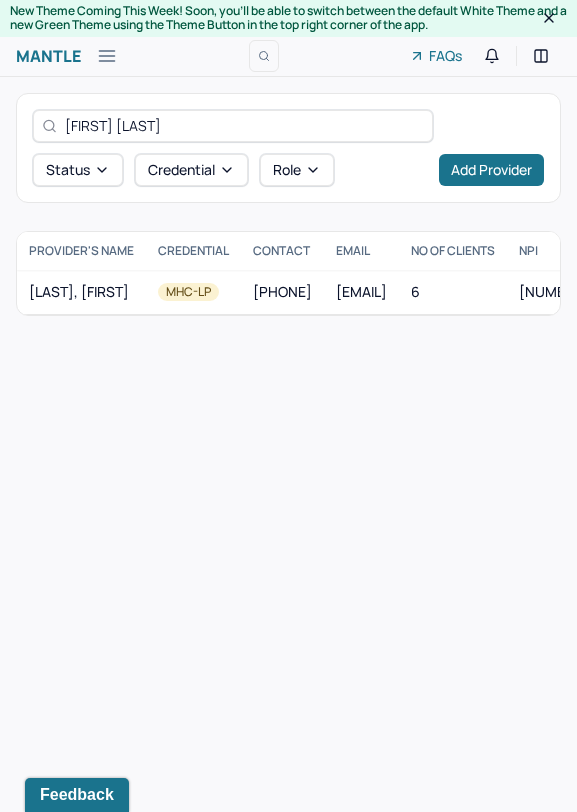 click on "(516) 640-9158" at bounding box center [282, 292] 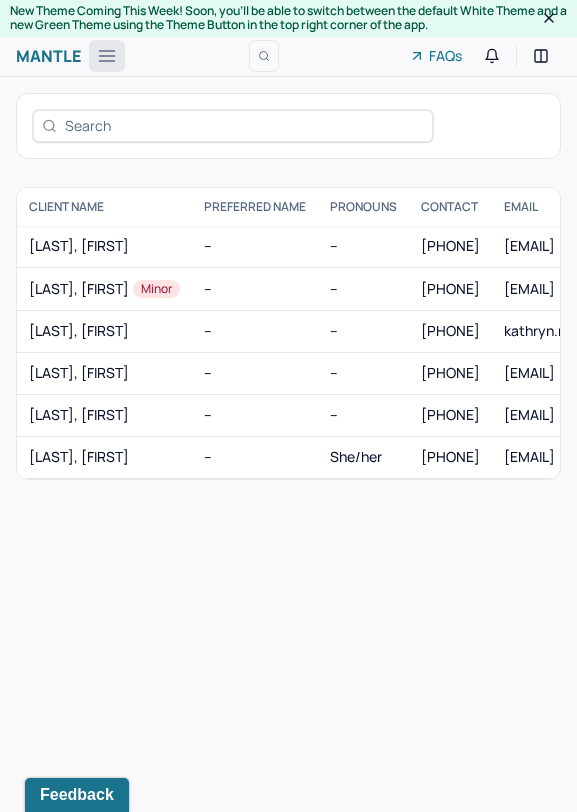 click 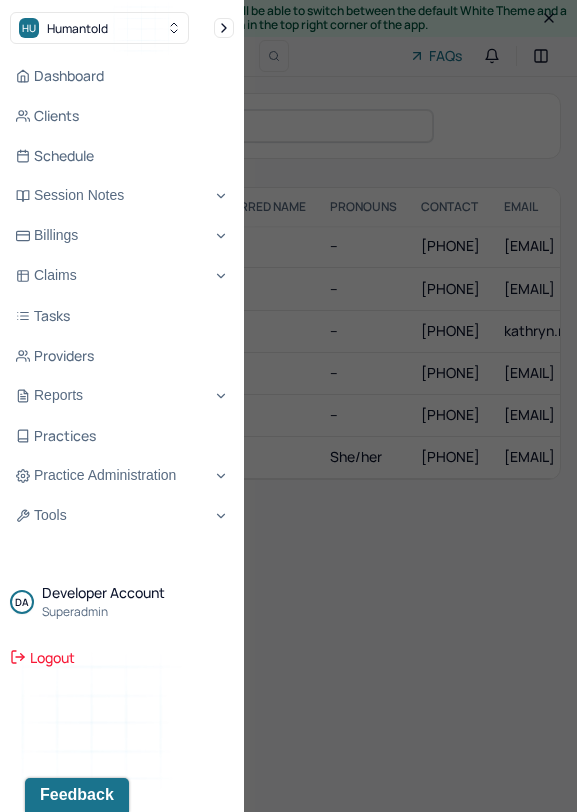 click at bounding box center (288, 406) 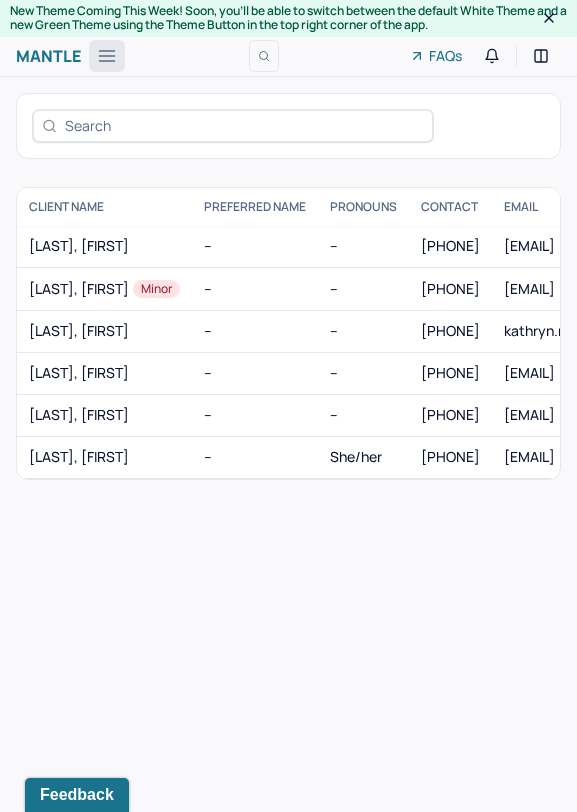 click 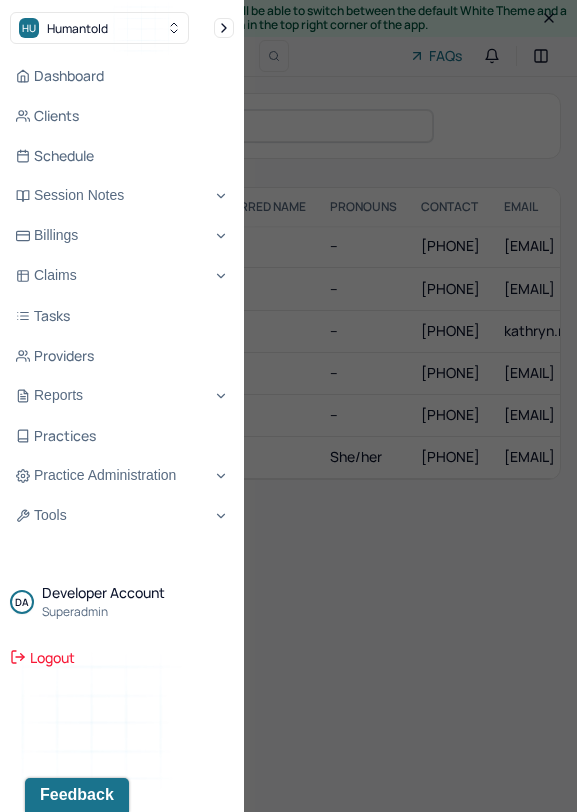 click at bounding box center [288, 406] 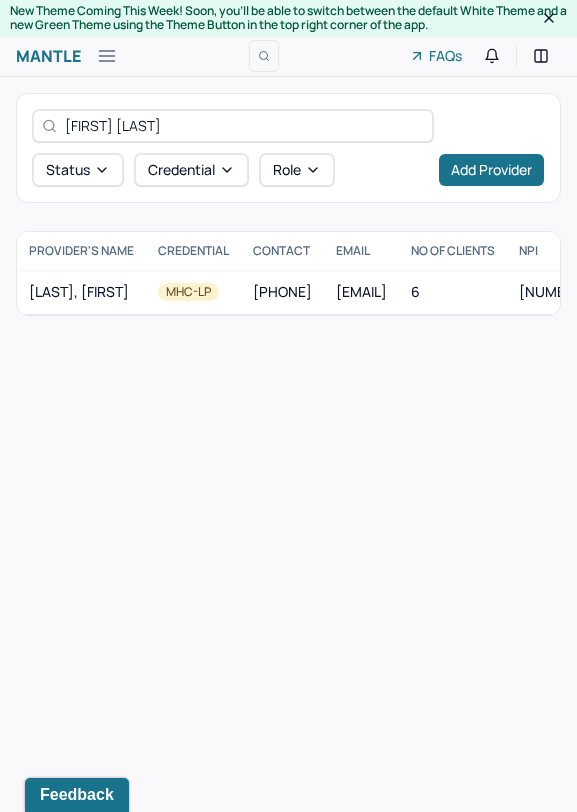 click on "Breanna Trowbridge" at bounding box center (233, 126) 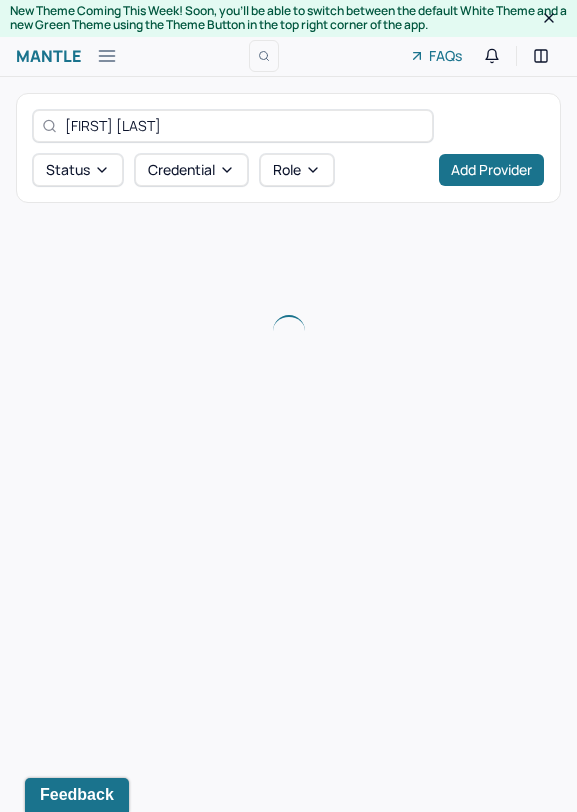 type on "Breanna Trowbridge" 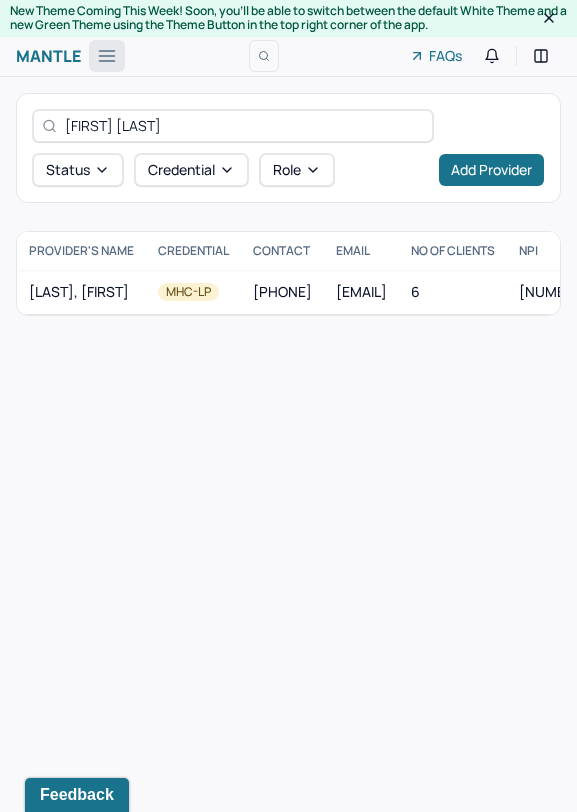 click 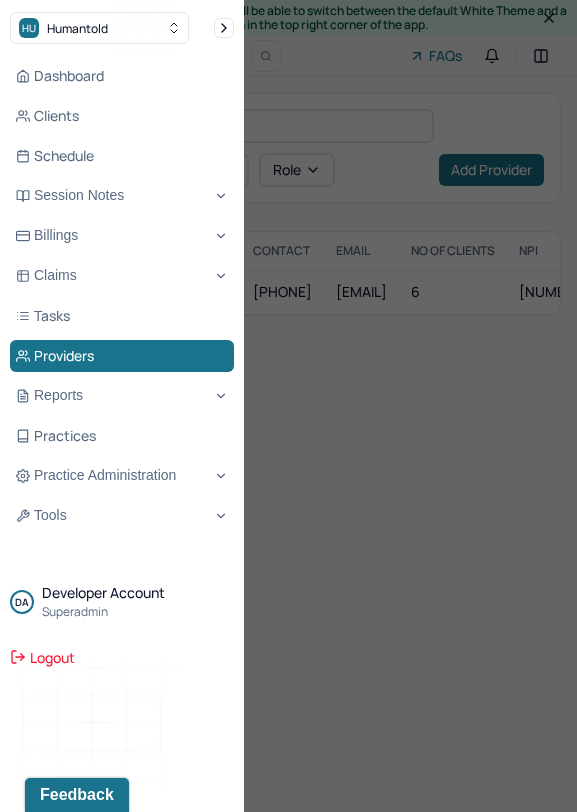click on "HU Humantold" at bounding box center (122, 28) 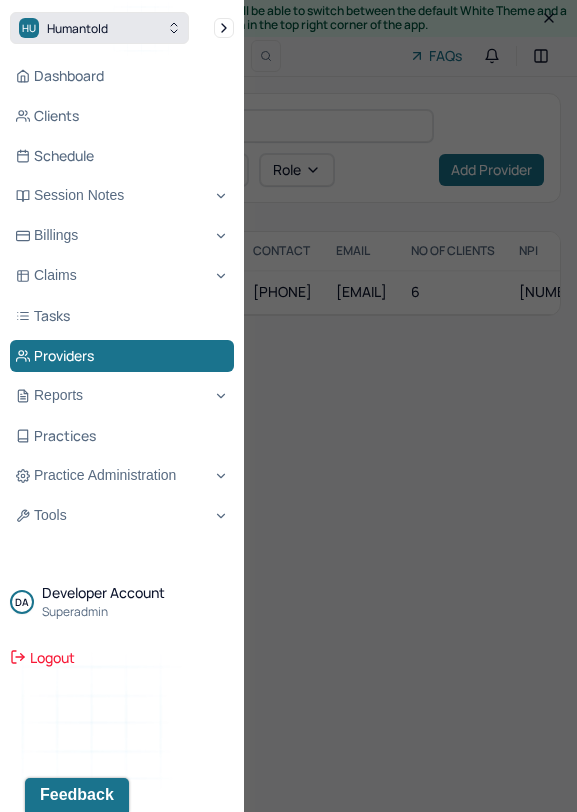 click on "Humantold" at bounding box center (77, 28) 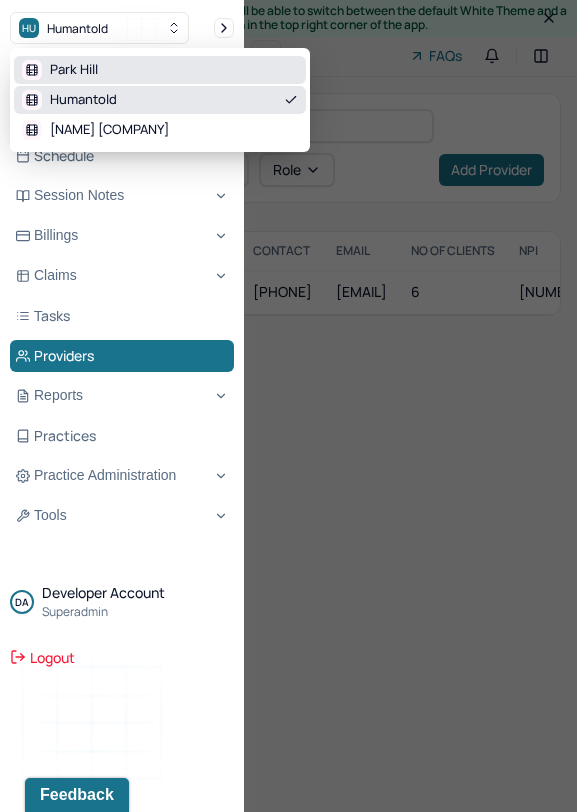 click on "Park Hill" at bounding box center [160, 70] 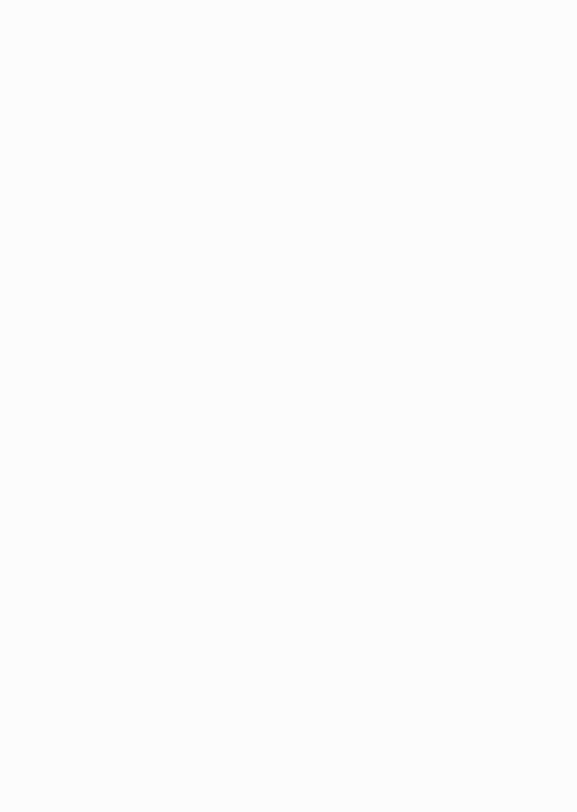 scroll, scrollTop: 0, scrollLeft: 0, axis: both 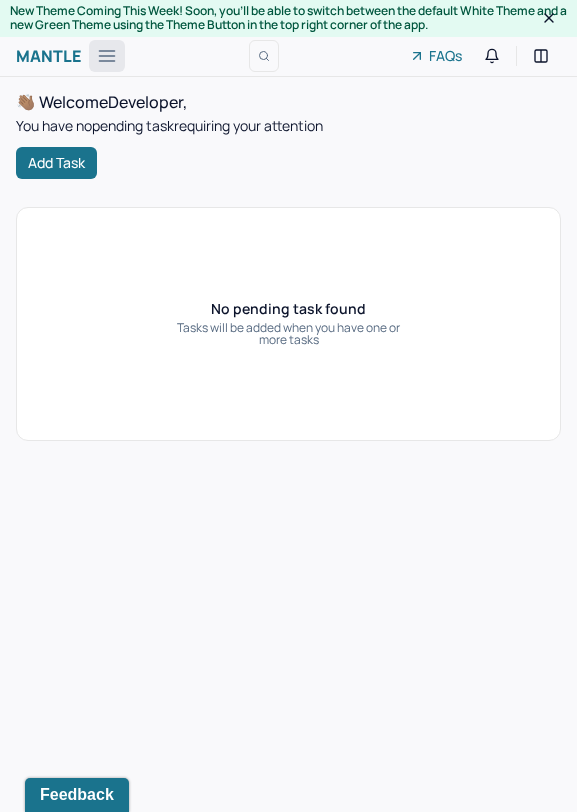 click at bounding box center (107, 56) 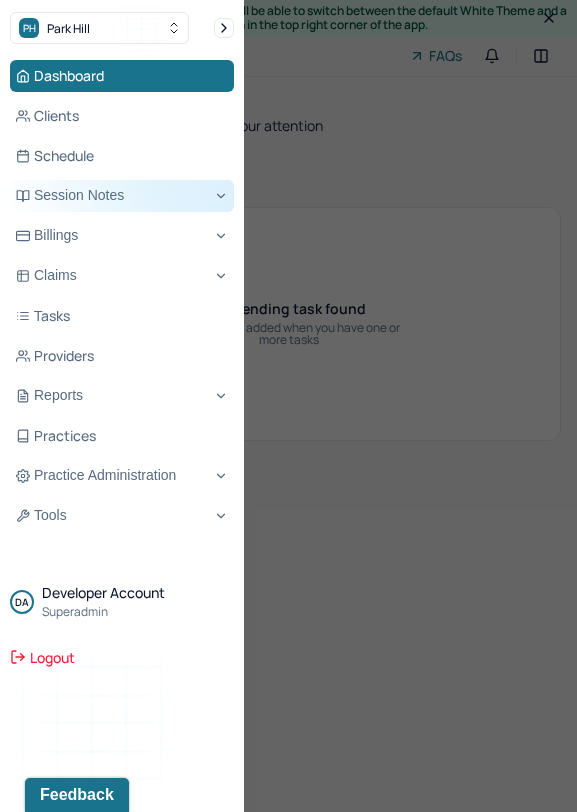 click on "Session Notes" at bounding box center (122, 196) 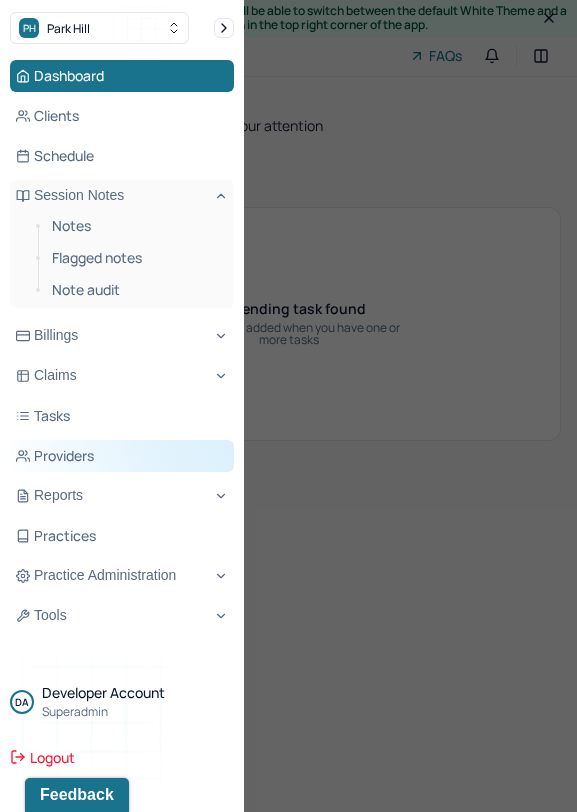 click on "Providers" at bounding box center (122, 456) 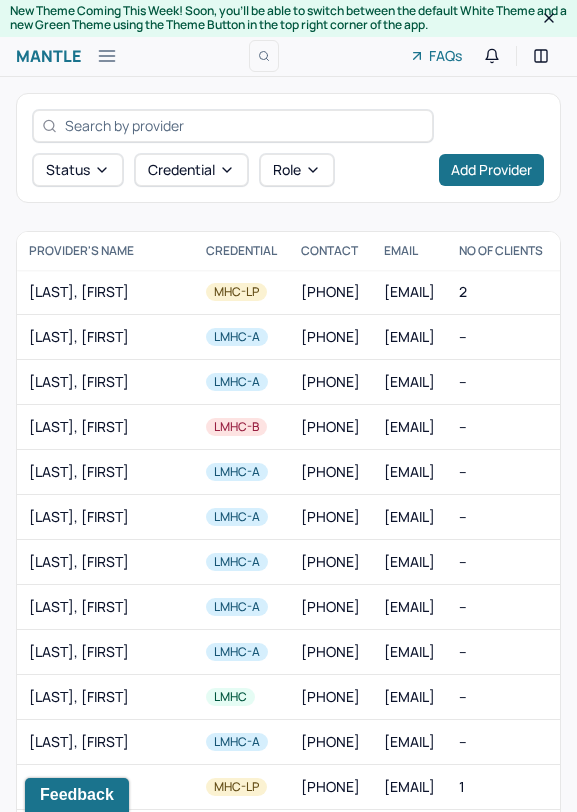click at bounding box center [244, 125] 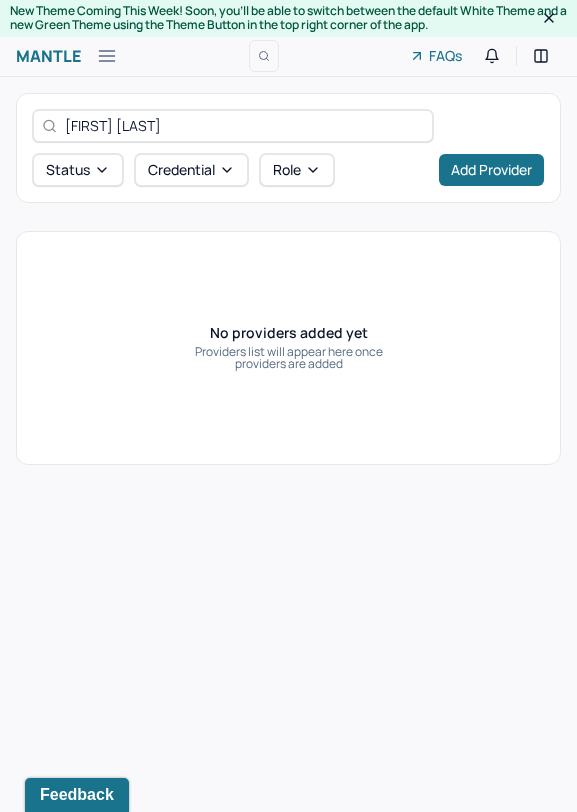 type on "[FIRST] [LAST]" 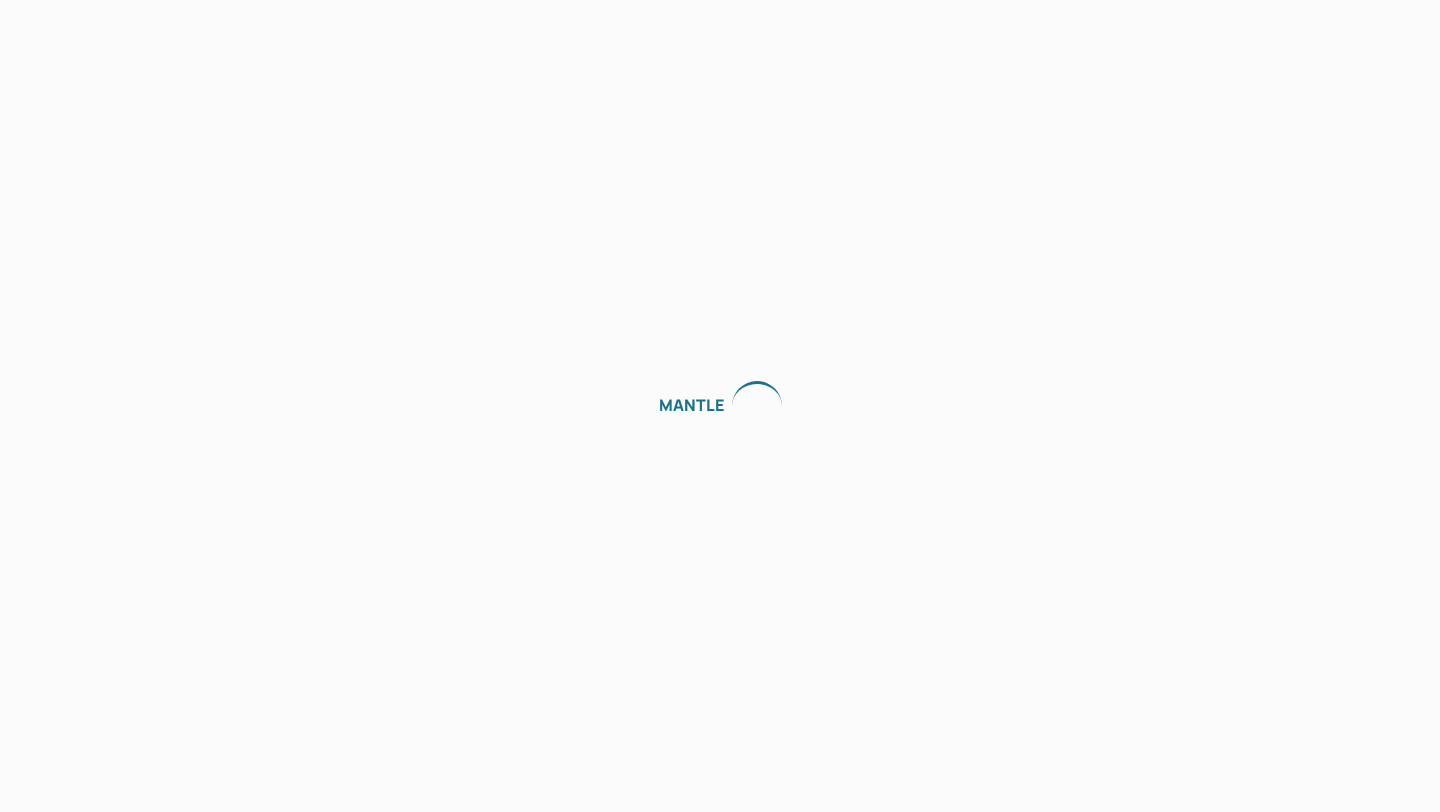 scroll, scrollTop: 0, scrollLeft: 0, axis: both 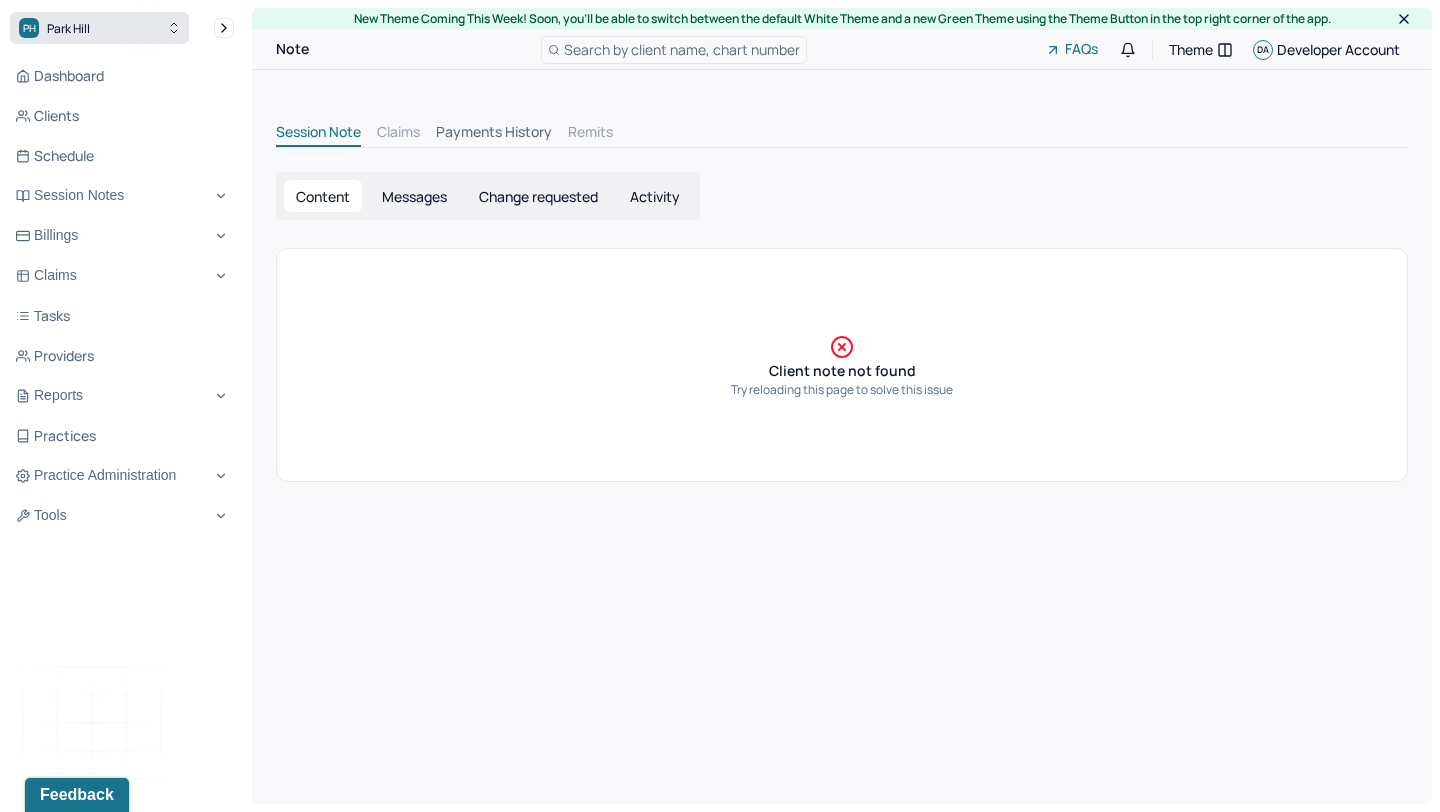click on "PH Park Hill" at bounding box center [99, 28] 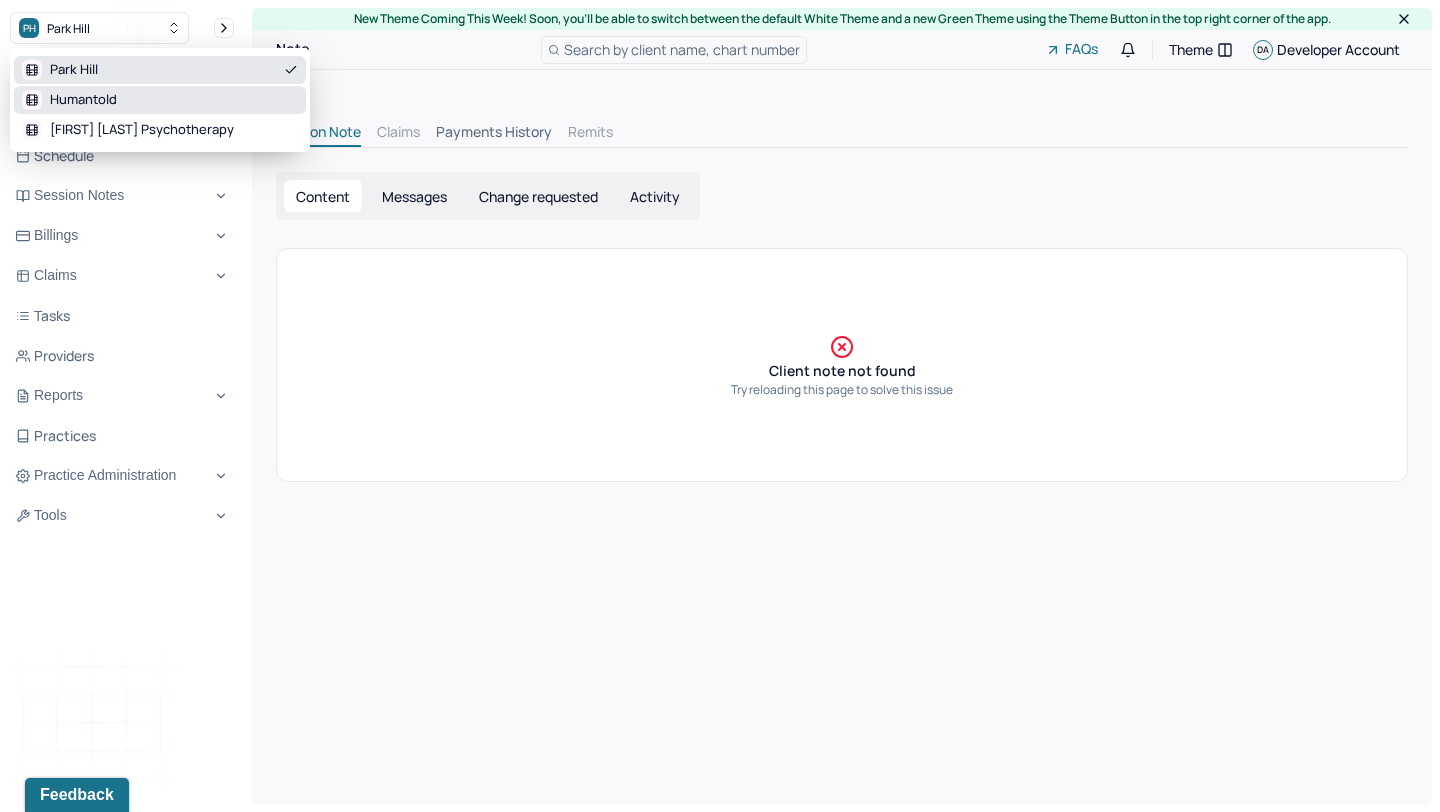 click on "Humantold" at bounding box center [69, 100] 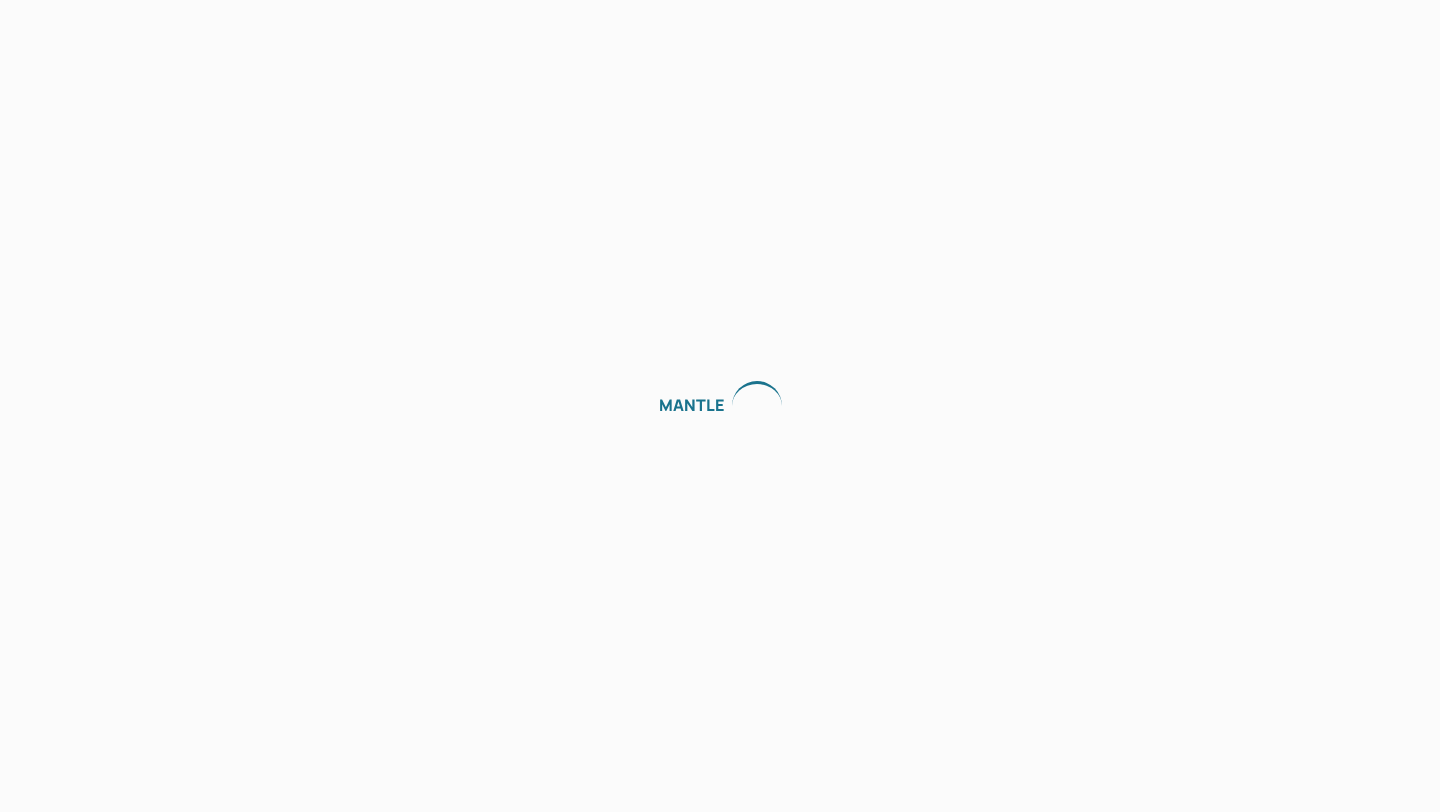 scroll, scrollTop: 0, scrollLeft: 0, axis: both 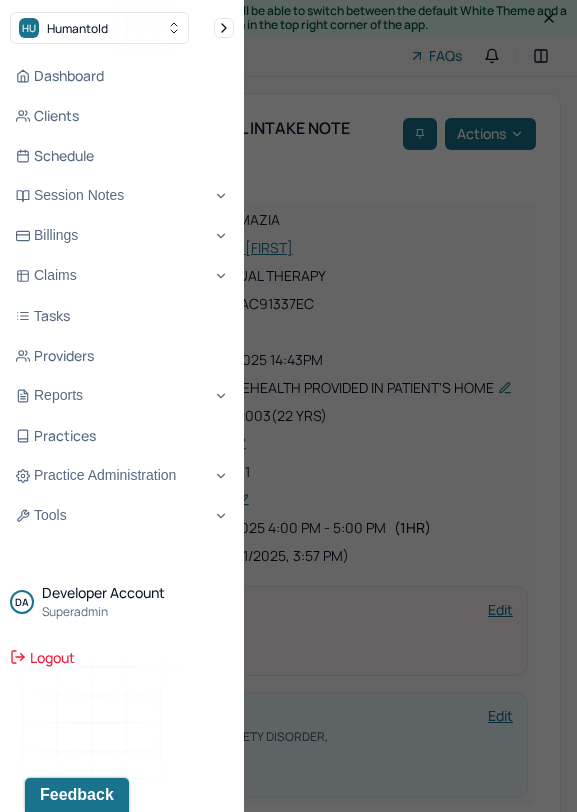 click at bounding box center (288, 406) 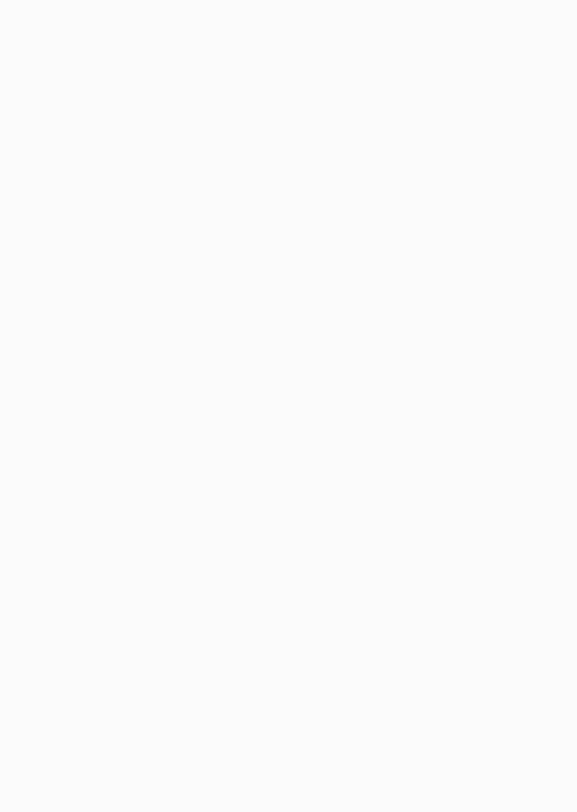 scroll, scrollTop: 0, scrollLeft: 0, axis: both 